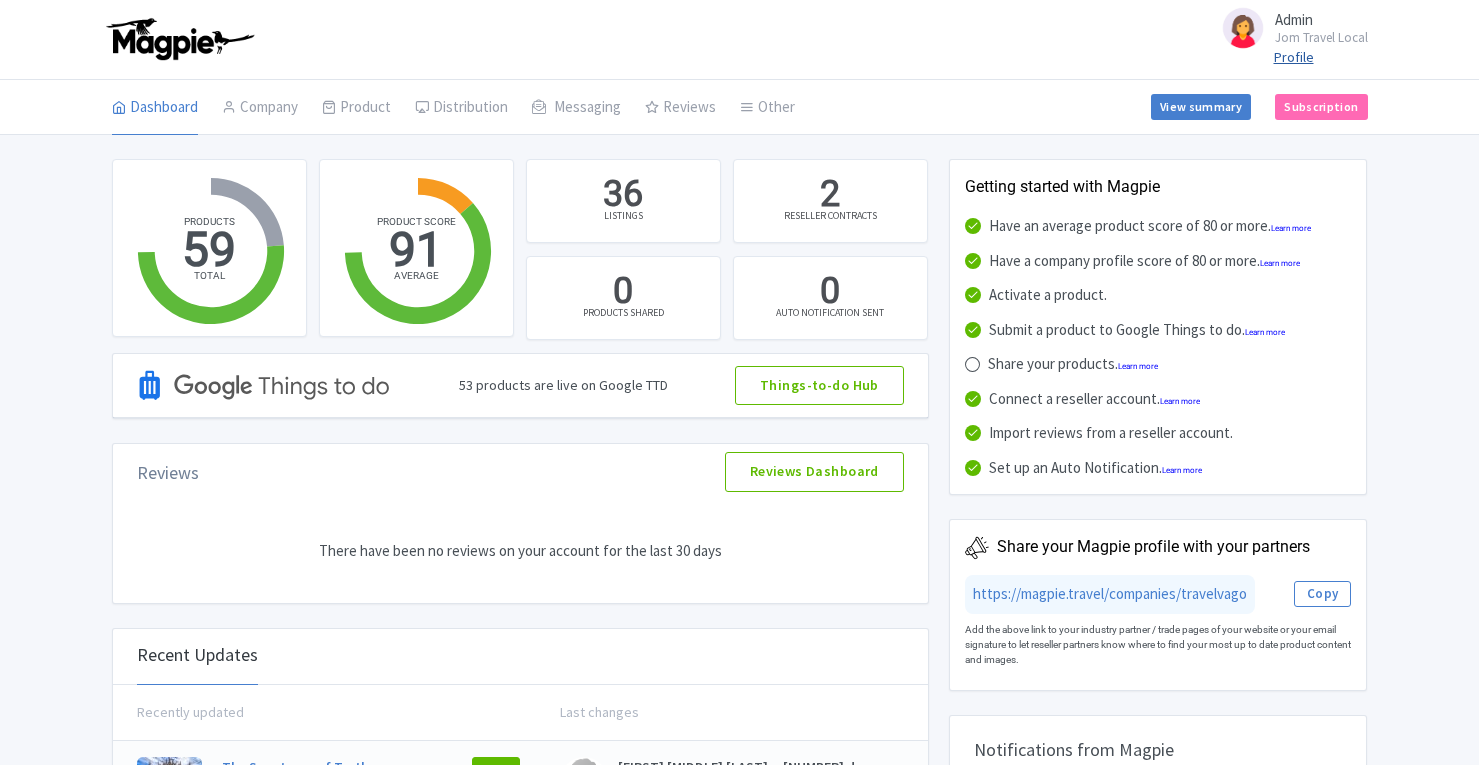 scroll, scrollTop: 0, scrollLeft: 0, axis: both 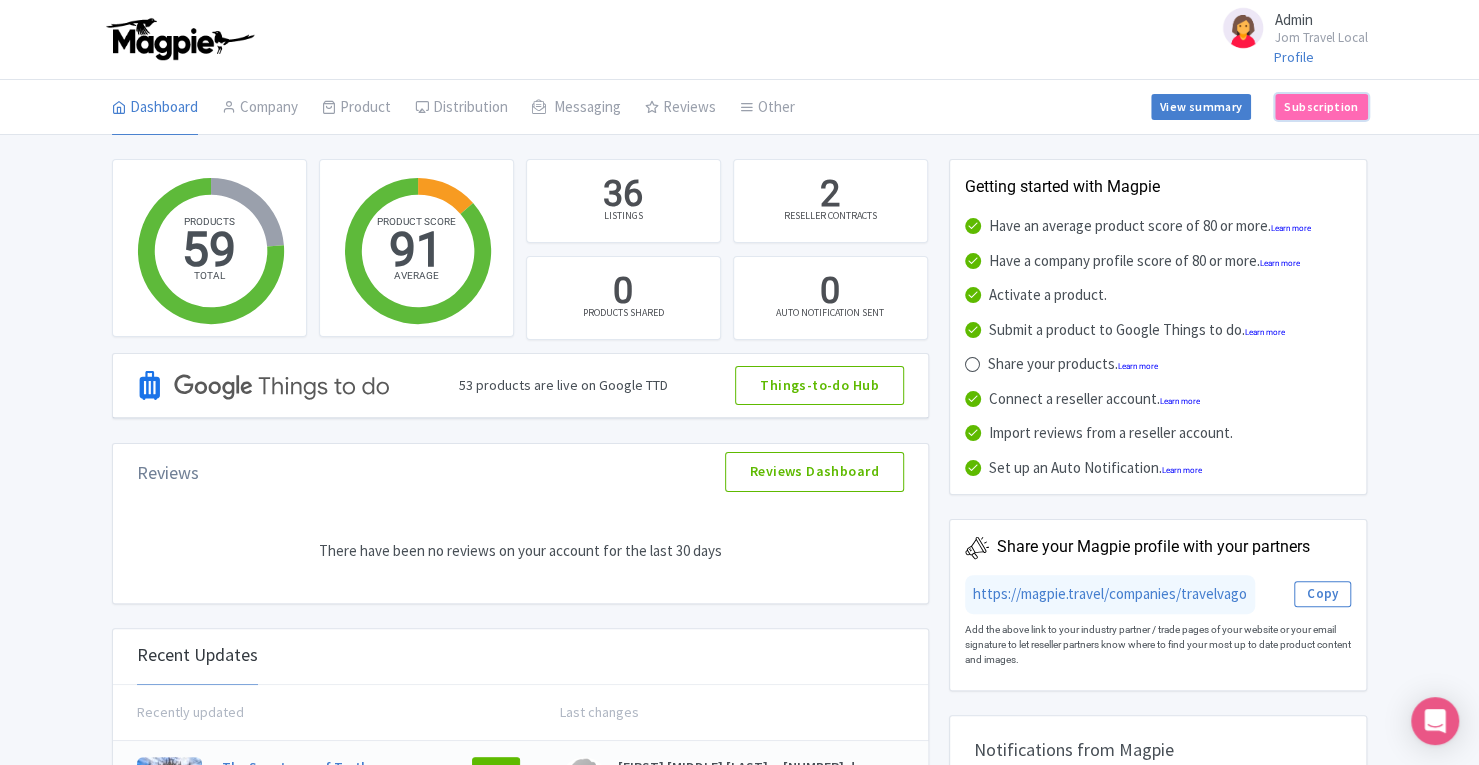 click on "Subscription" at bounding box center (1321, 107) 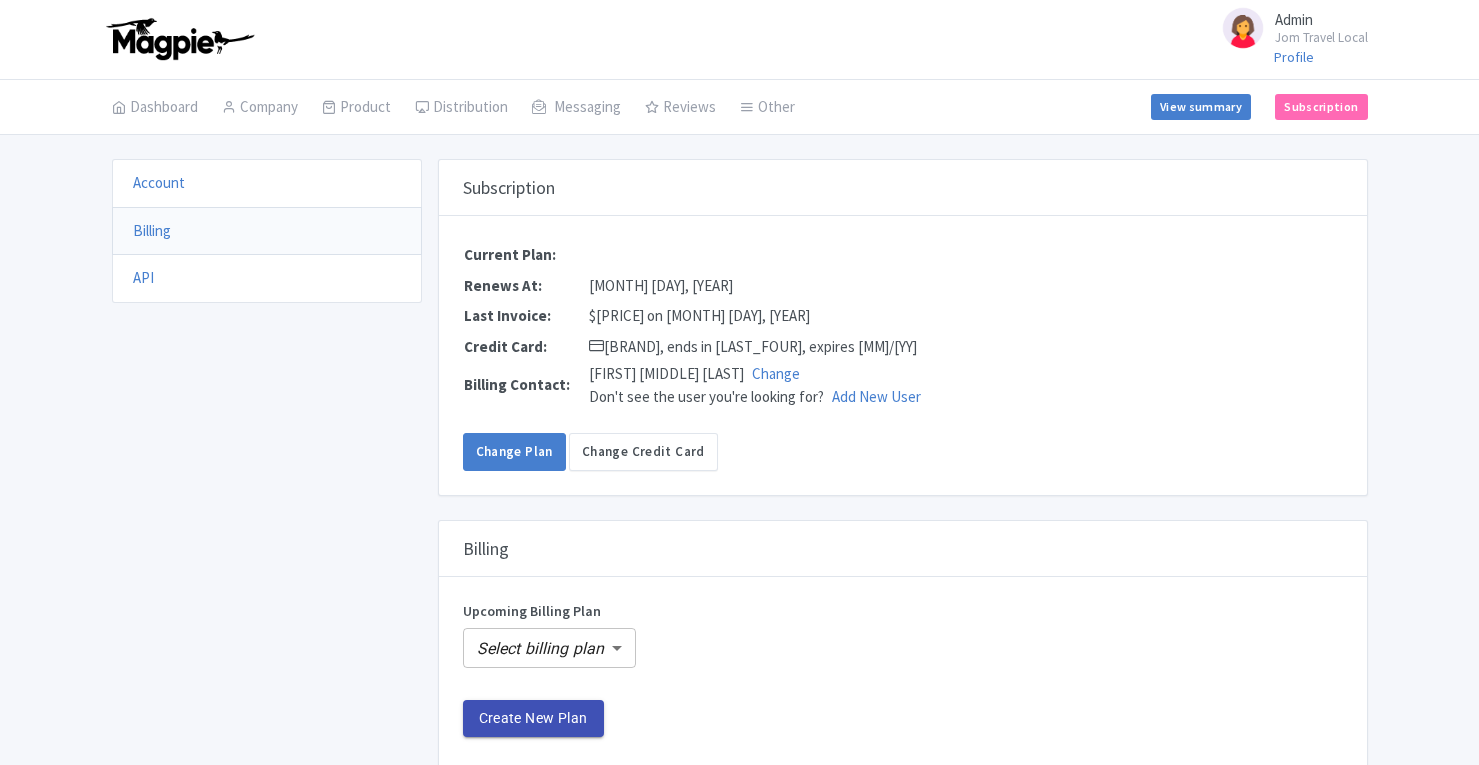 scroll, scrollTop: 0, scrollLeft: 0, axis: both 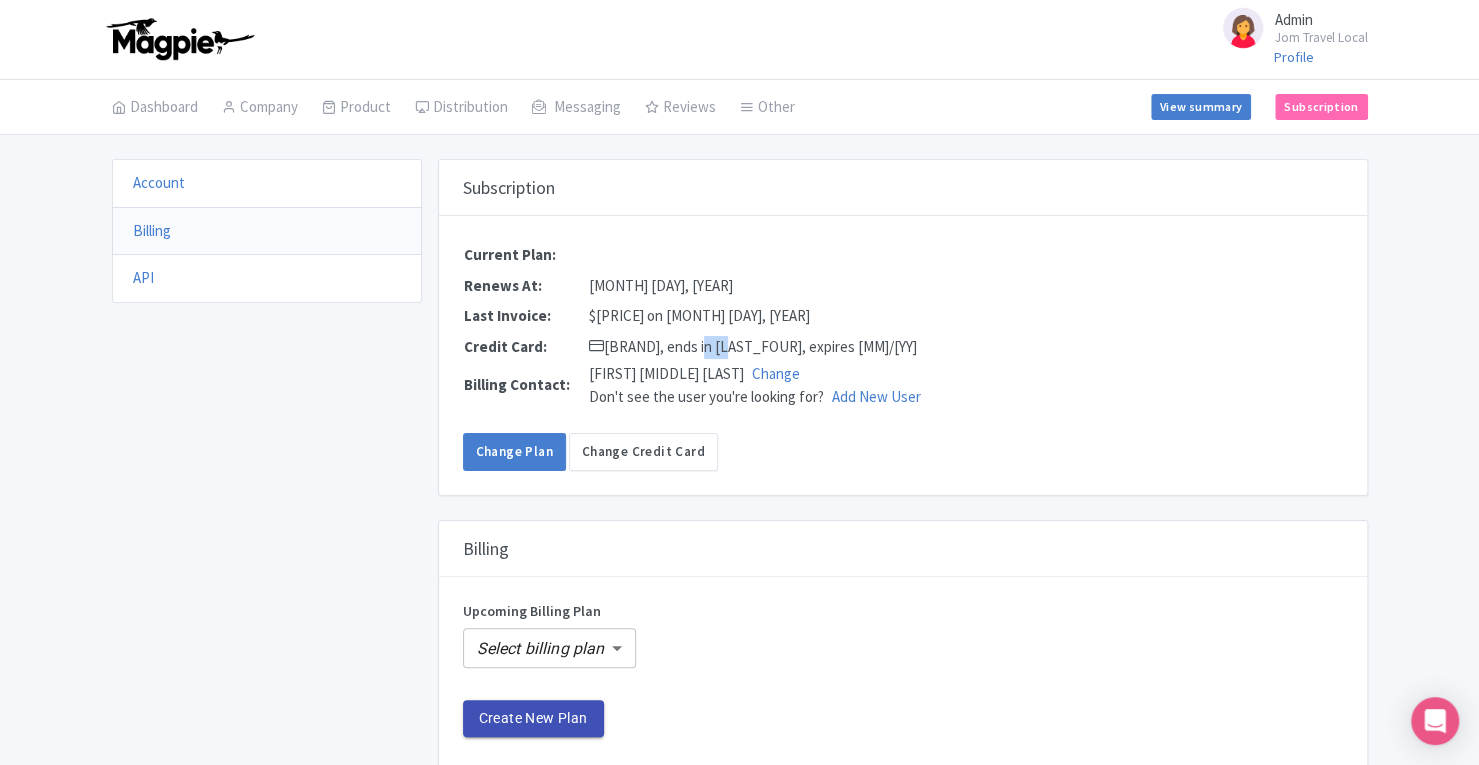 drag, startPoint x: 682, startPoint y: 345, endPoint x: 710, endPoint y: 346, distance: 28.01785 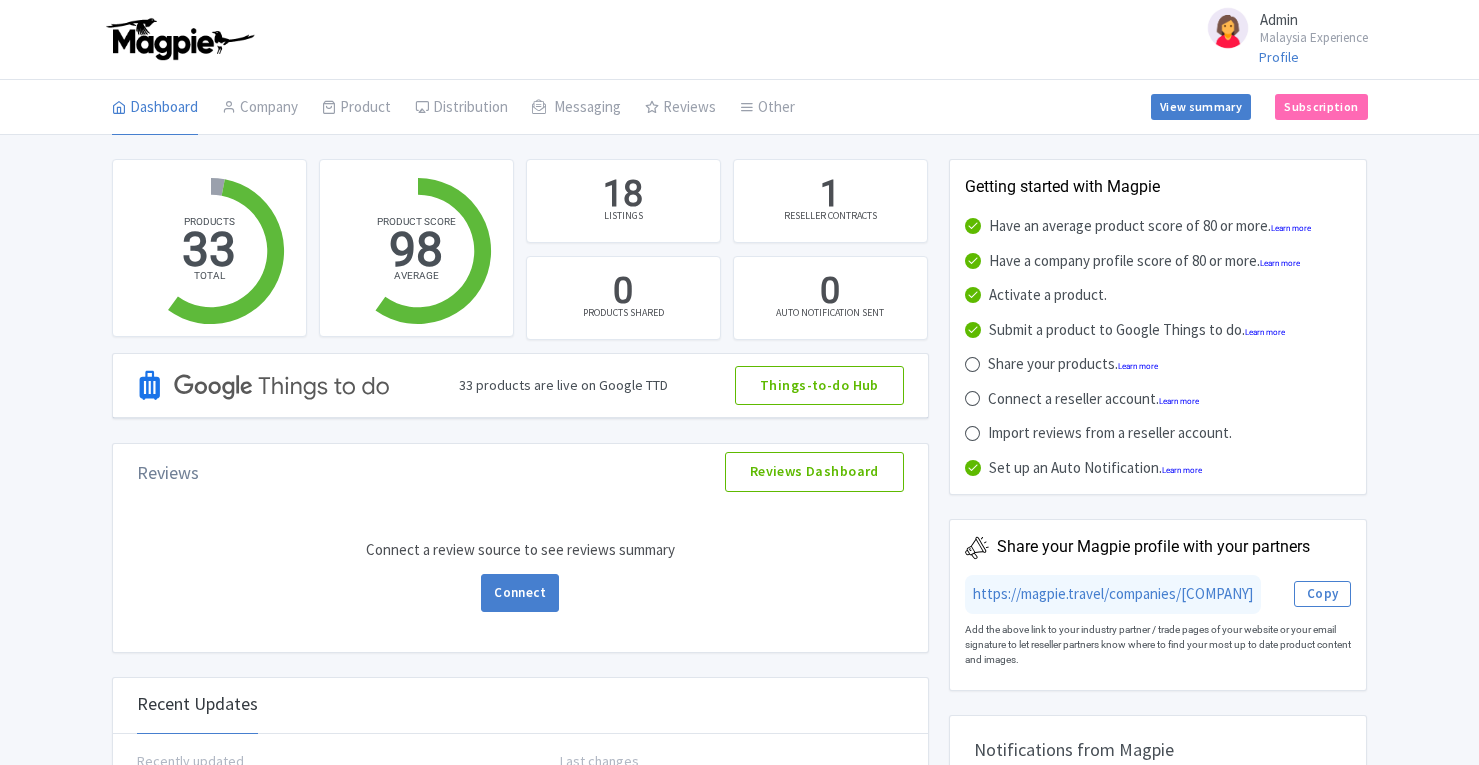 scroll, scrollTop: 0, scrollLeft: 0, axis: both 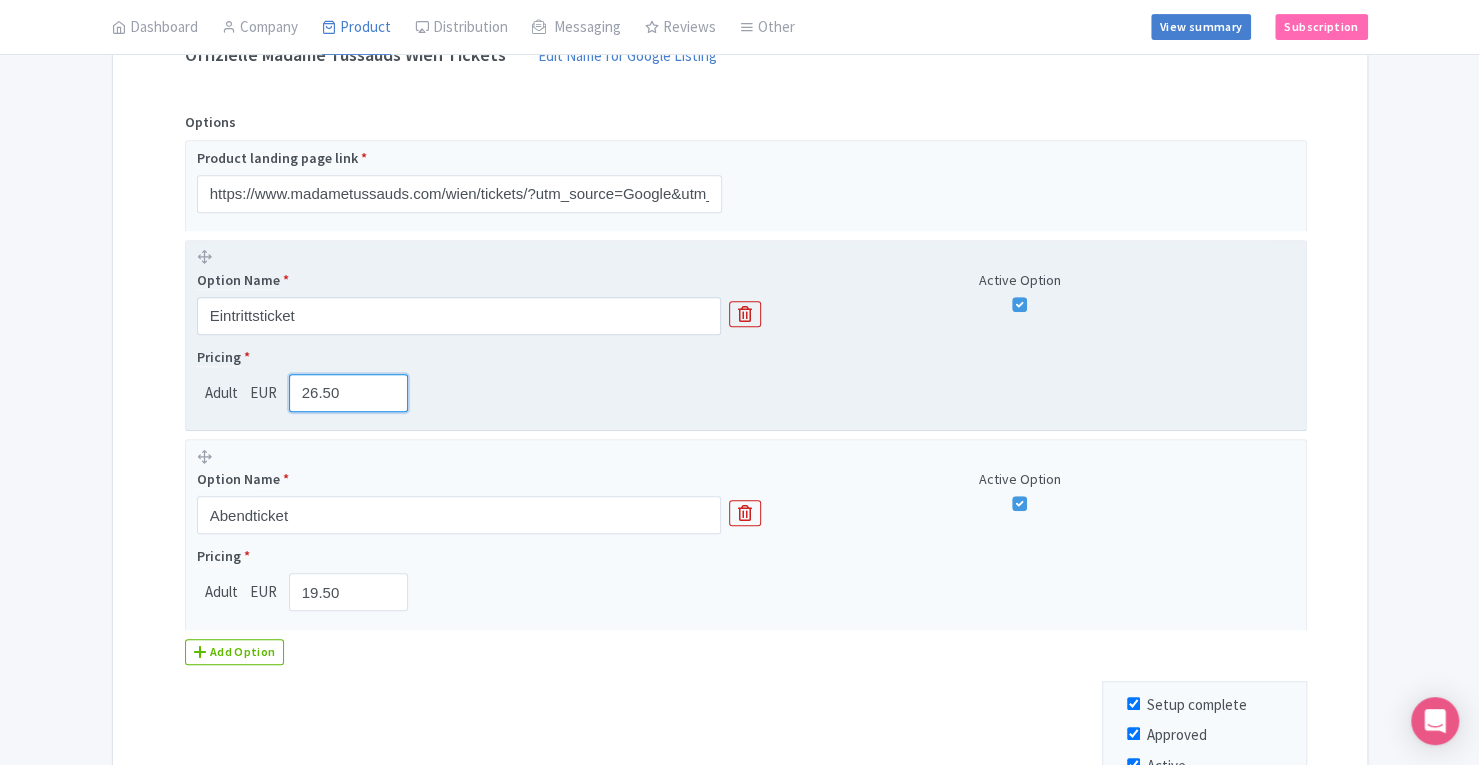 drag, startPoint x: 316, startPoint y: 392, endPoint x: 294, endPoint y: 393, distance: 22.022715 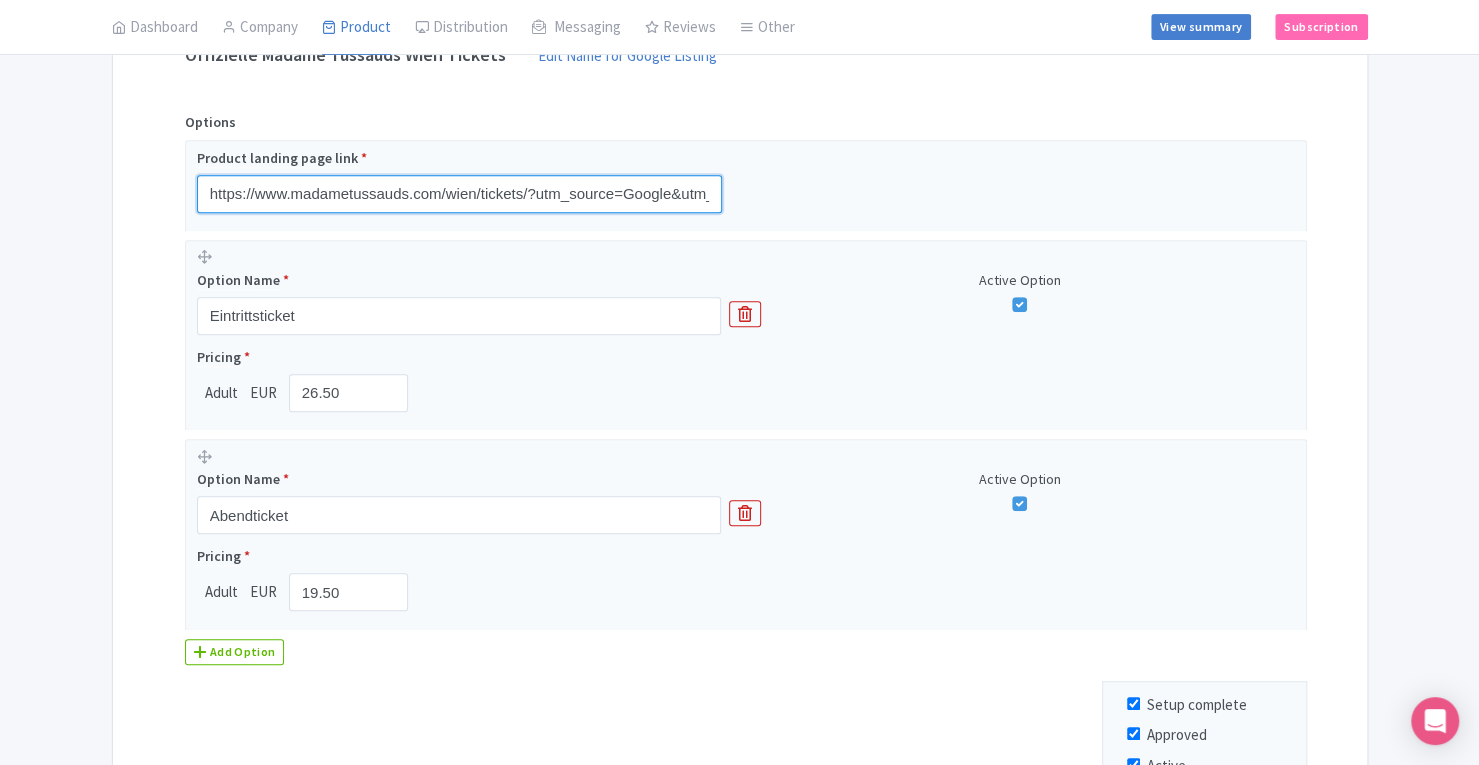 drag, startPoint x: 528, startPoint y: 189, endPoint x: 108, endPoint y: 220, distance: 421.1425 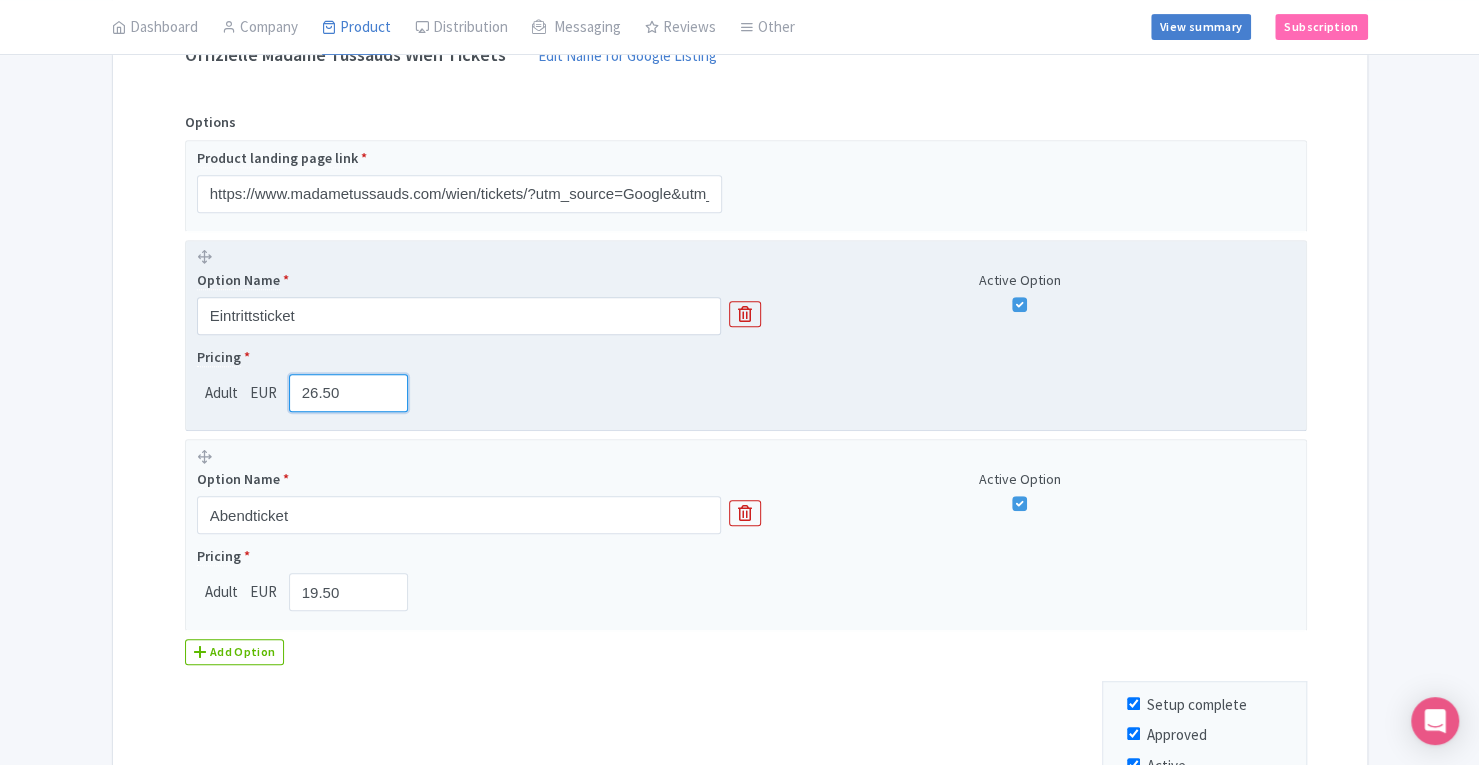 drag, startPoint x: 314, startPoint y: 389, endPoint x: 241, endPoint y: 391, distance: 73.02739 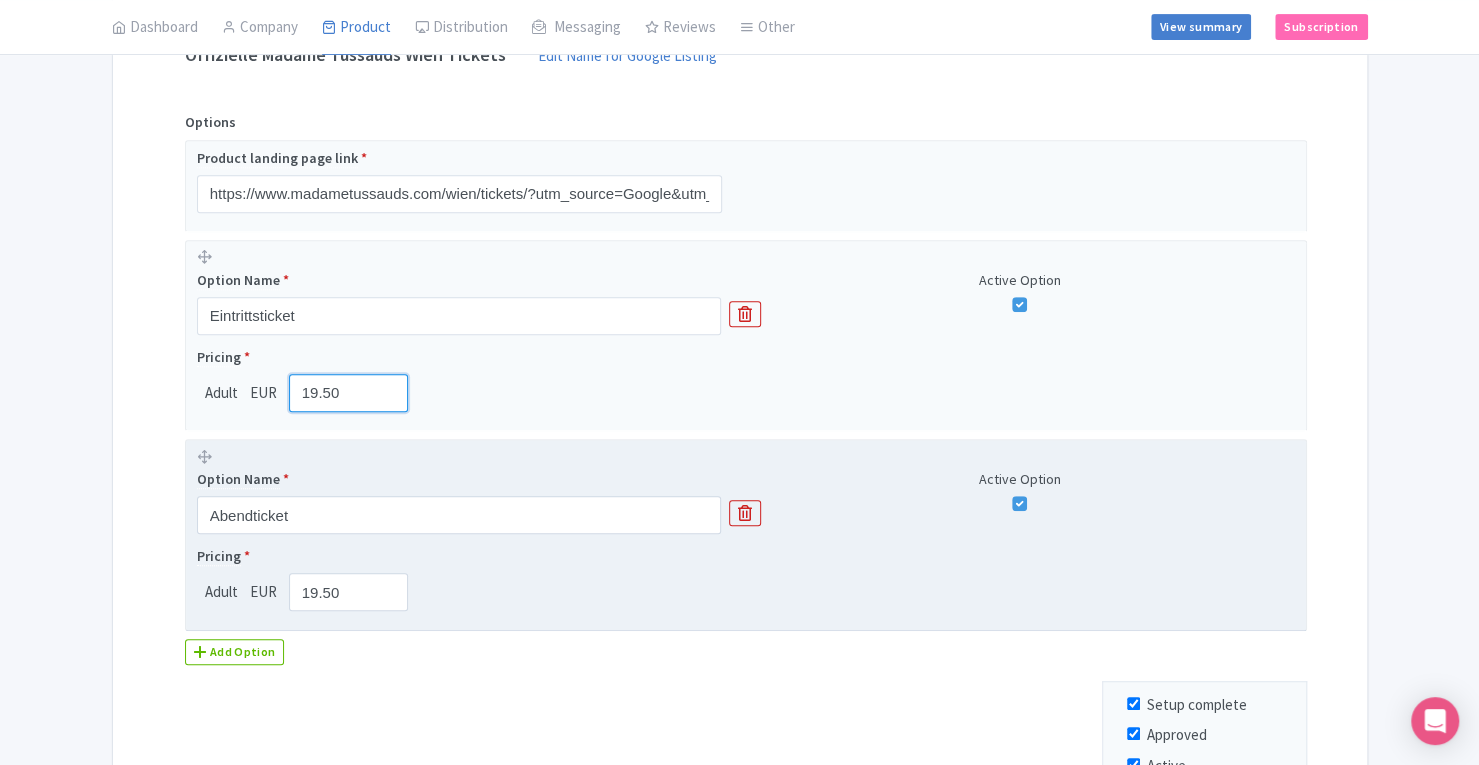 type on "19.50" 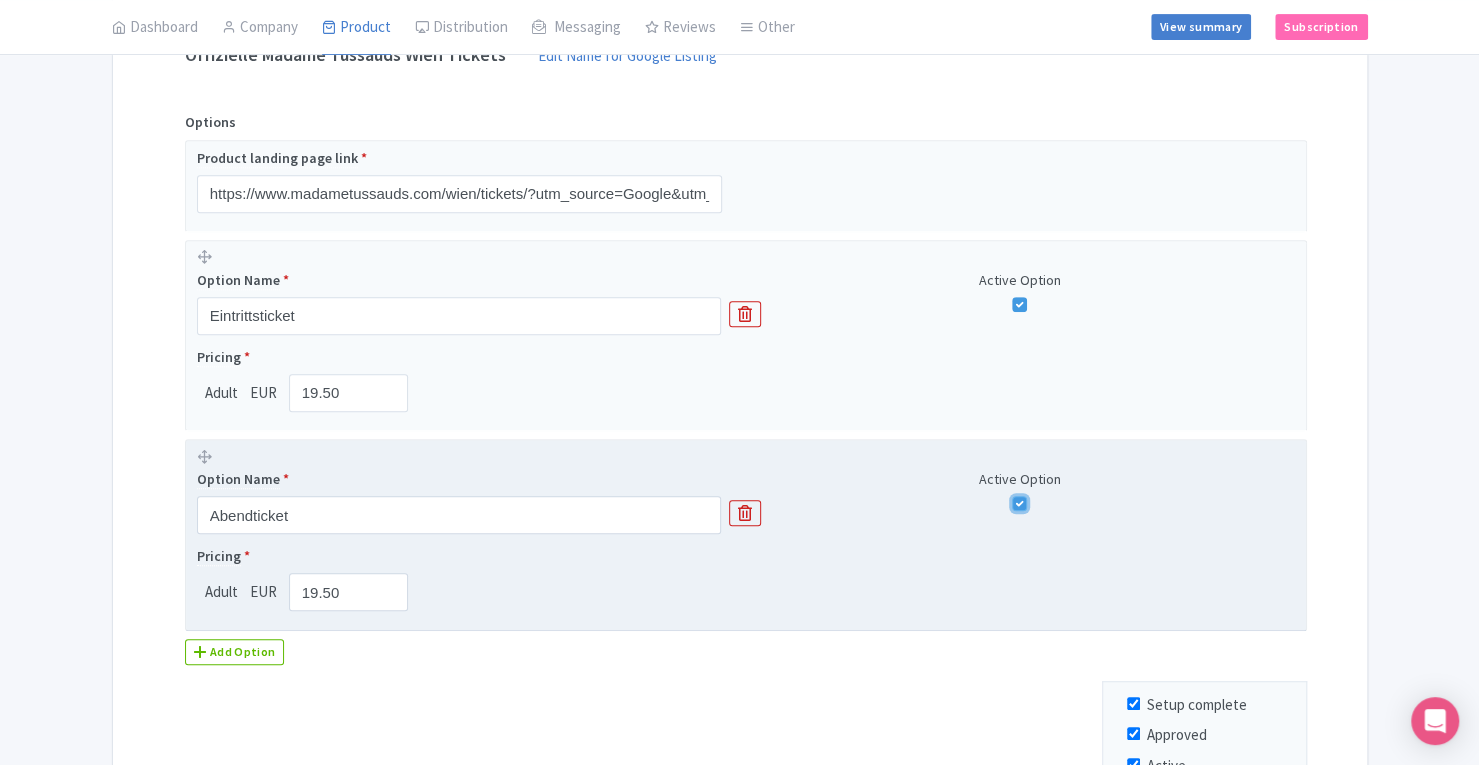 click at bounding box center (1019, 503) 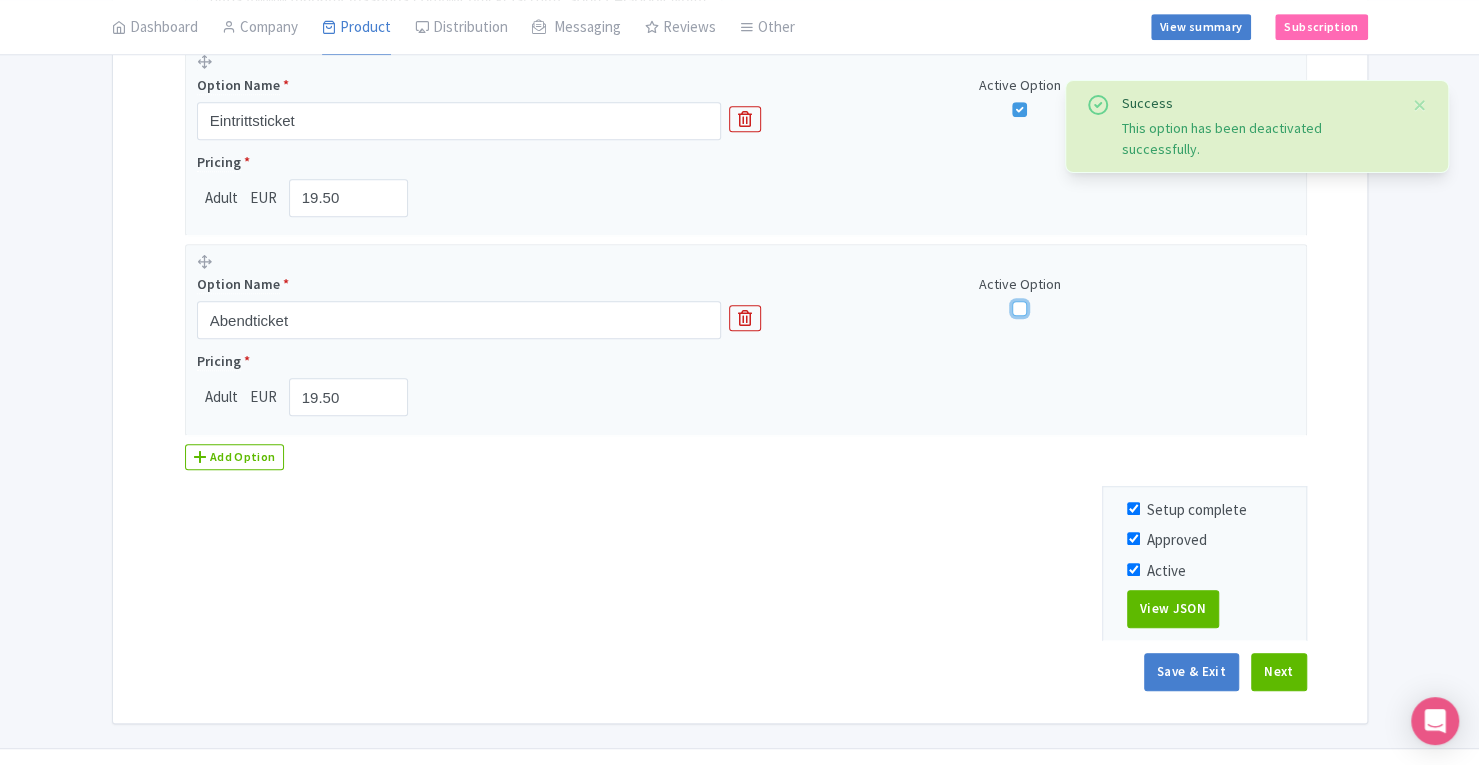 scroll, scrollTop: 670, scrollLeft: 0, axis: vertical 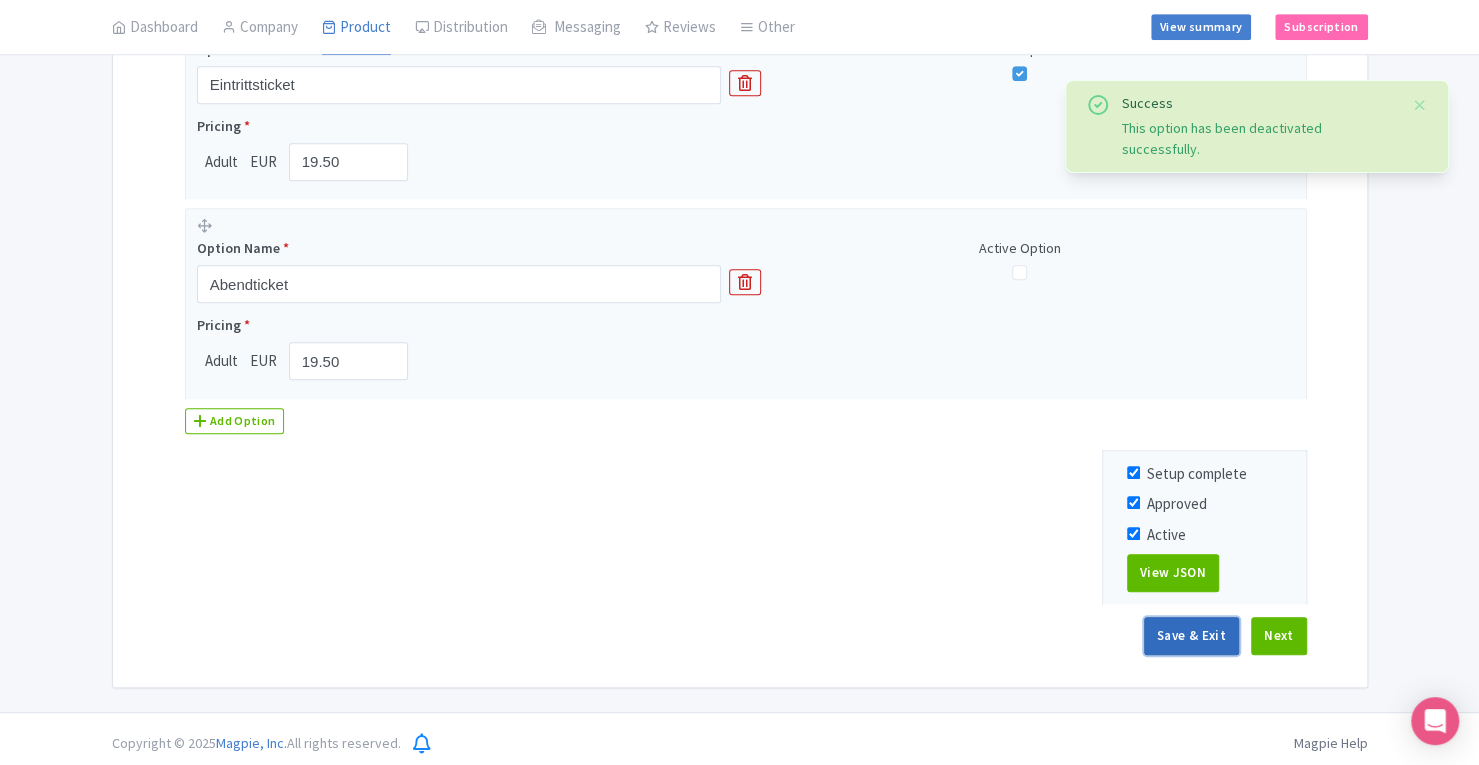 click on "Save & Exit" at bounding box center [1191, 636] 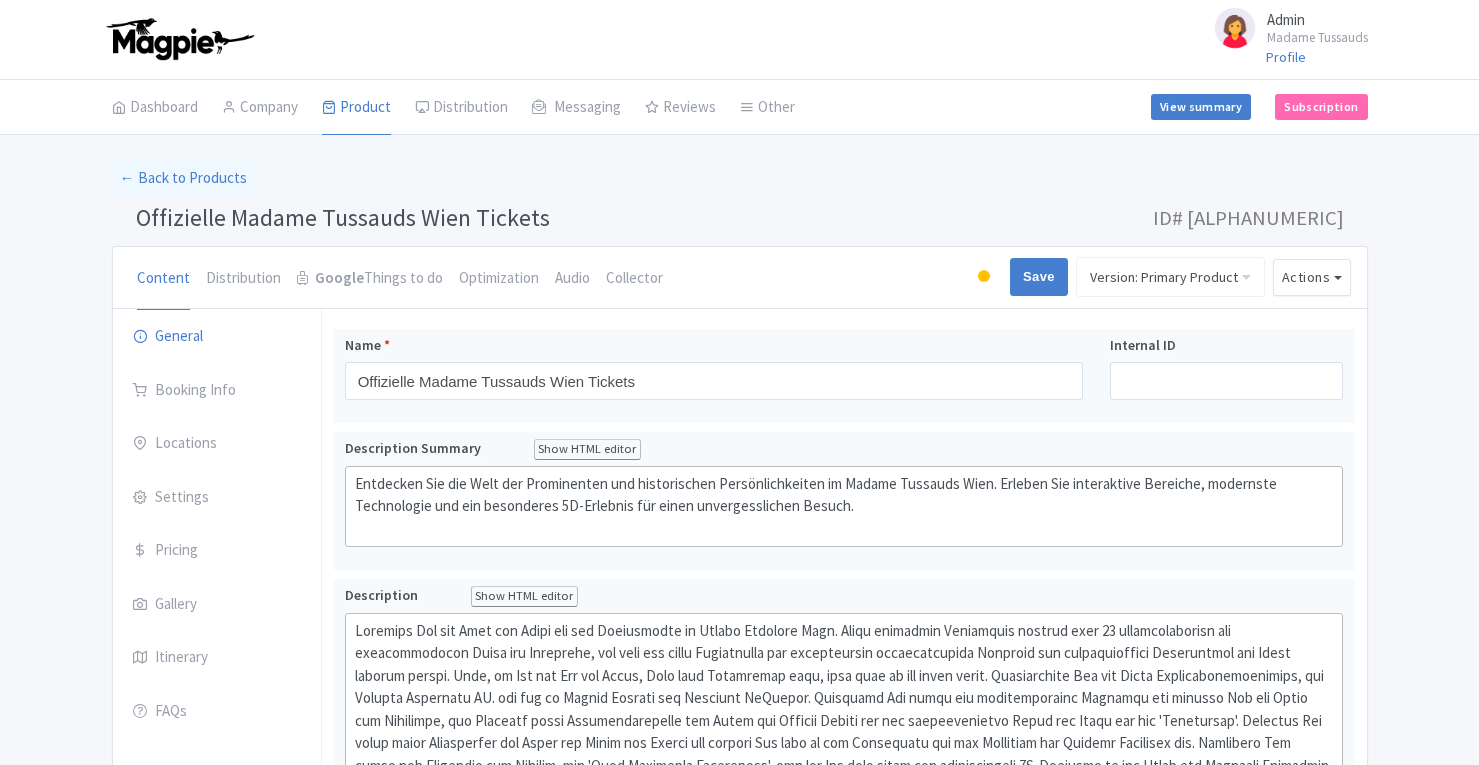 scroll, scrollTop: 0, scrollLeft: 0, axis: both 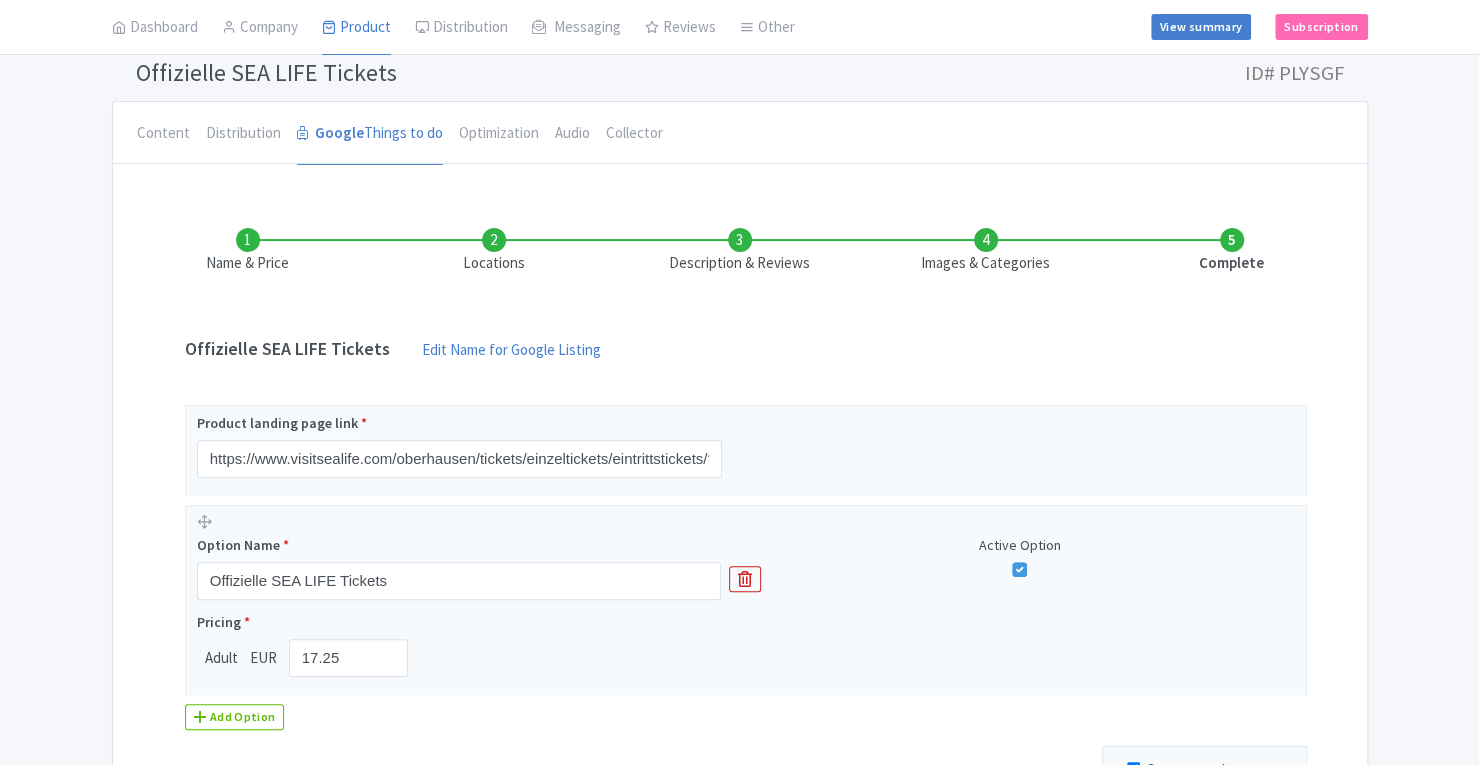 click on "Admin
Sea Life
Profile
Users
Settings
Sign out
Dashboard
Company
SST Collector
Product
My Products
Image Library
Rate Sheets
Distribution
Manage Resellers
Manage Contacts
Product Listings
Listings Optimizer
Affiliate
Promotions
Messaging
Outbox
New Announcement
Manage Message Templates
Reviews
Review Dashboard
Manage
Analytics
AI Insights
Tools
Other
Help Documents
Connections
View All Magpie Products
Magpie Pricing
Set-up
View summary
Subscription
Enterprise Information
Email
Contact Support
Upgrade
Premium
Up to 10 Products
$69
Premium Plus
Up to 50 Products
$119
Enterprise
Request a quote
← Back to Products
Offizielle SEA LIFE Tickets
ID# PLYSGF" at bounding box center [739, 237] 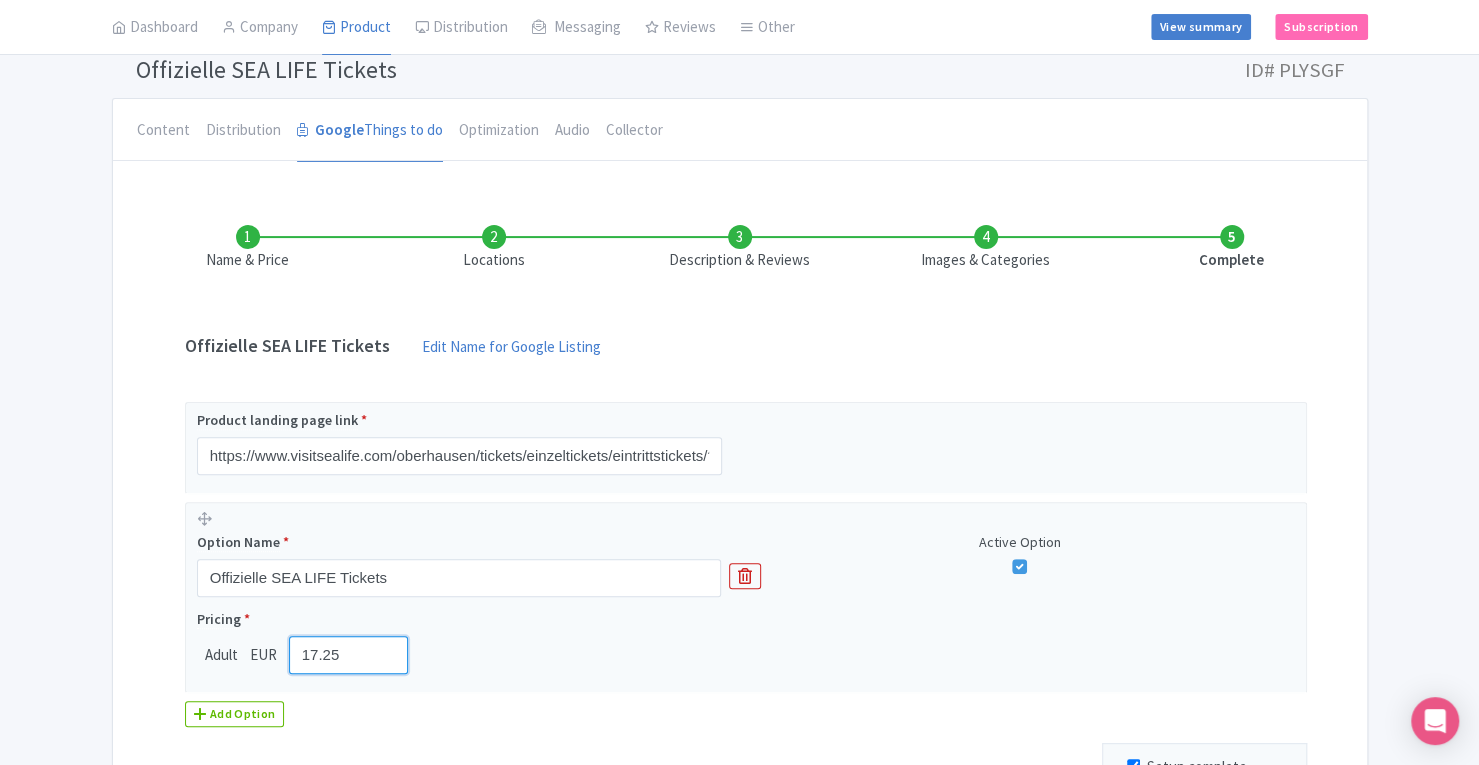 drag, startPoint x: 361, startPoint y: 660, endPoint x: 0, endPoint y: 681, distance: 361.6103 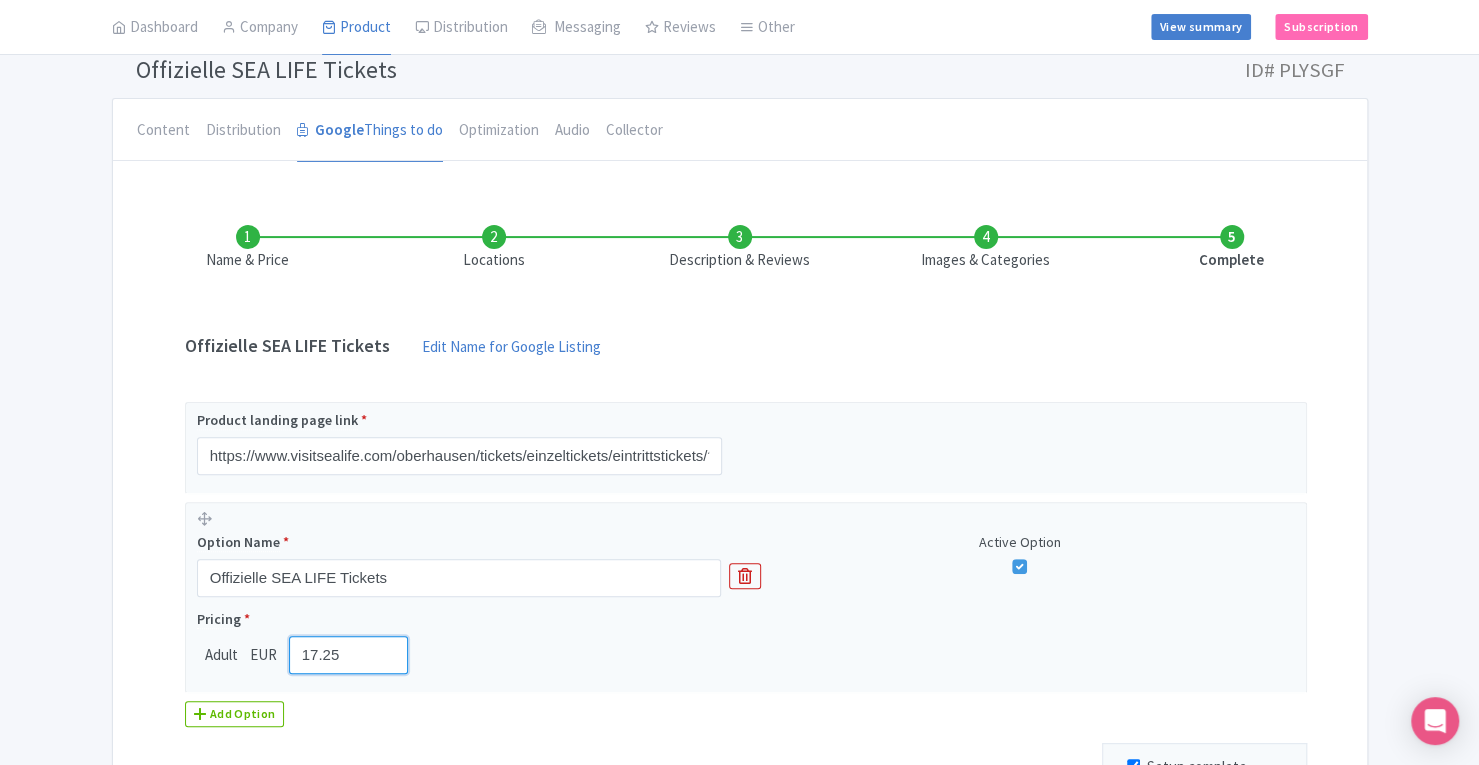 click on "← Back to Products
Offizielle SEA LIFE Tickets
ID# PLYSGF
Content
Distribution
Google  Things to do
Optimization
Audio
Collector
You are currently editing a version of this product: Primary Product
General
Booking Info
Locations
Settings
Pricing
Gallery
Itinerary
FAQs
Offizielle SEA LIFE Tickets
Name   *
Offizielle SEA LIFE Tickets
Your product's name has 27 characters. We recommend between 10 and 60 characters.
Internal ID
Description Summary
Show HTML editor
Bold
Italic
Strikethrough
Link
Heading
Quote
Code
Bullets
Numbers
Decrease Level
Increase Level
Attach Files
Undo
Redo" at bounding box center (739, 496) 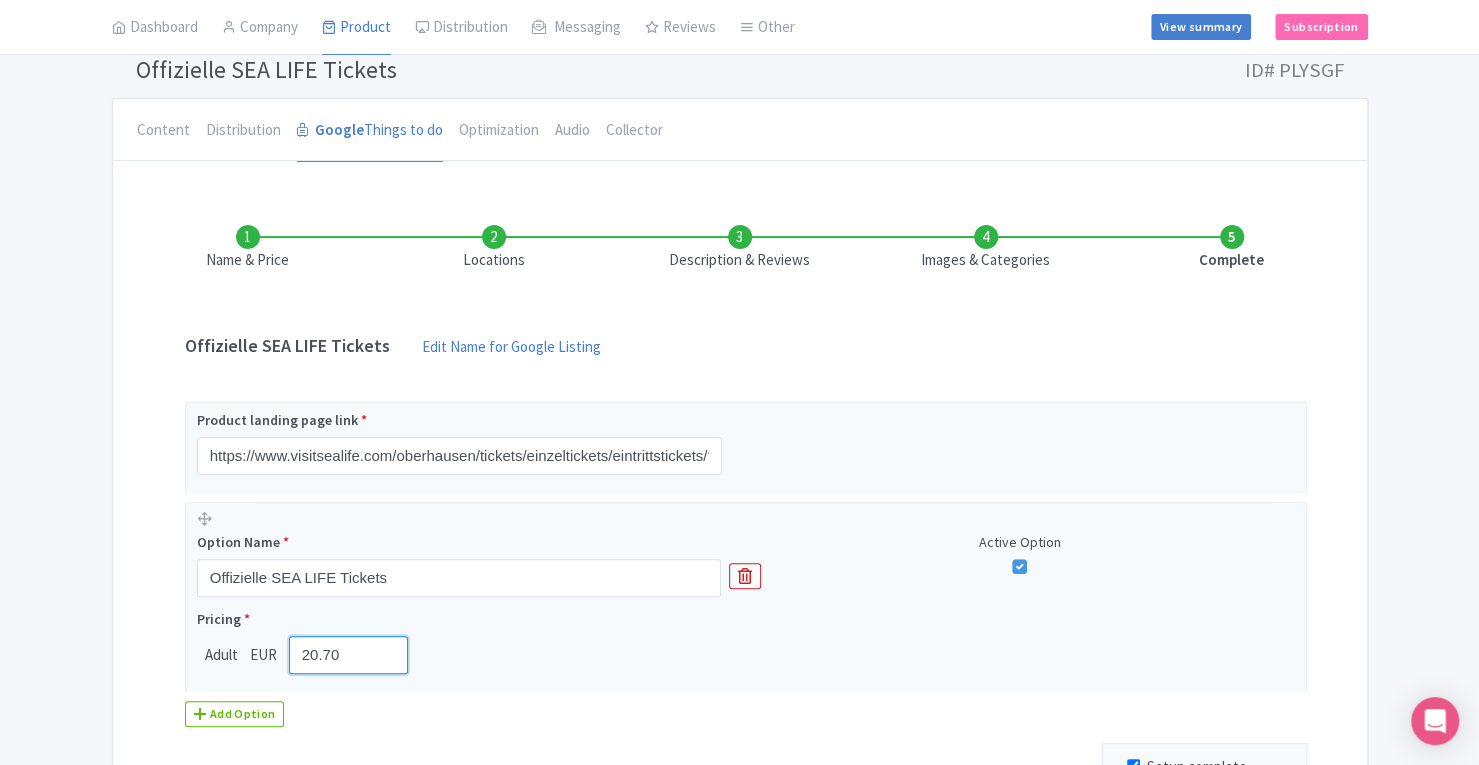 scroll, scrollTop: 404, scrollLeft: 0, axis: vertical 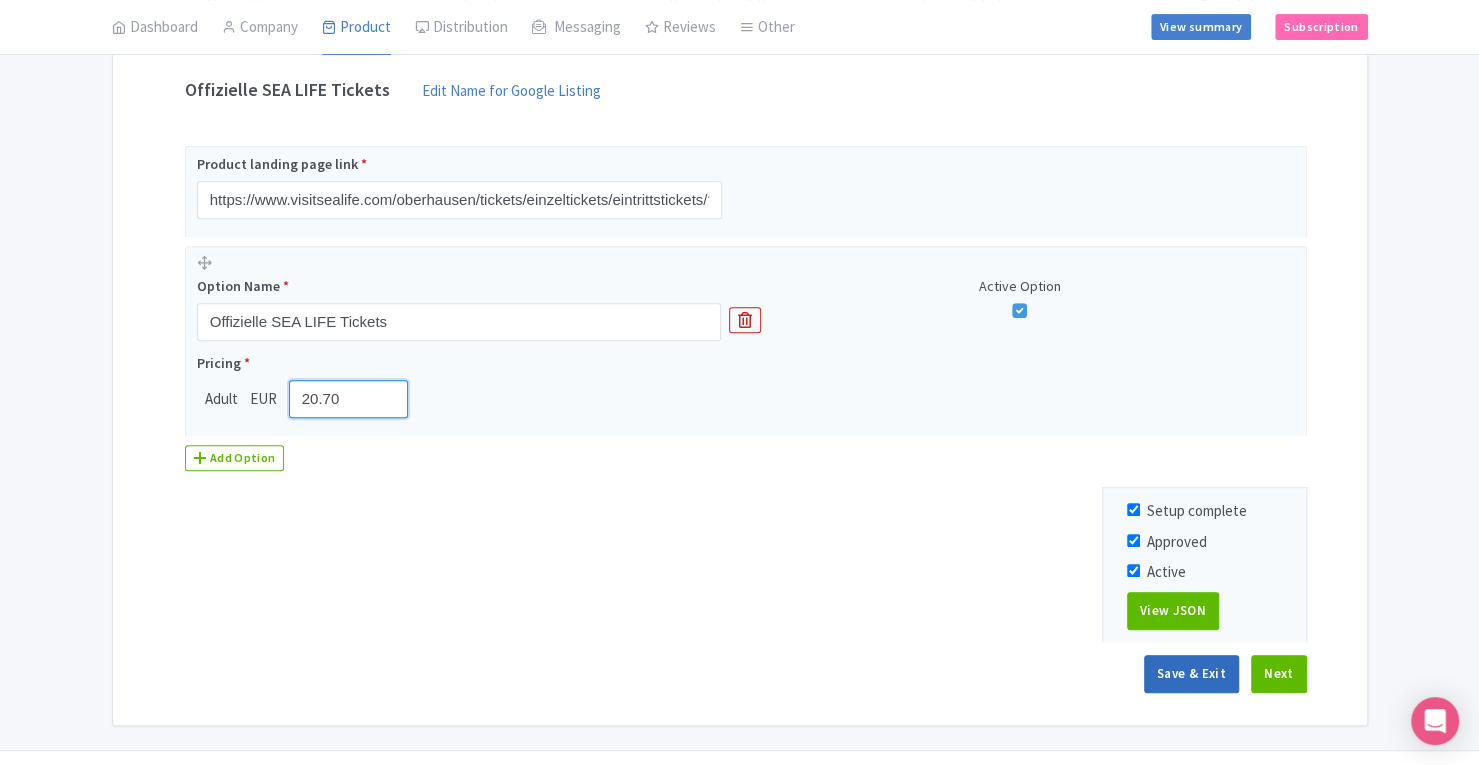 type on "20.70" 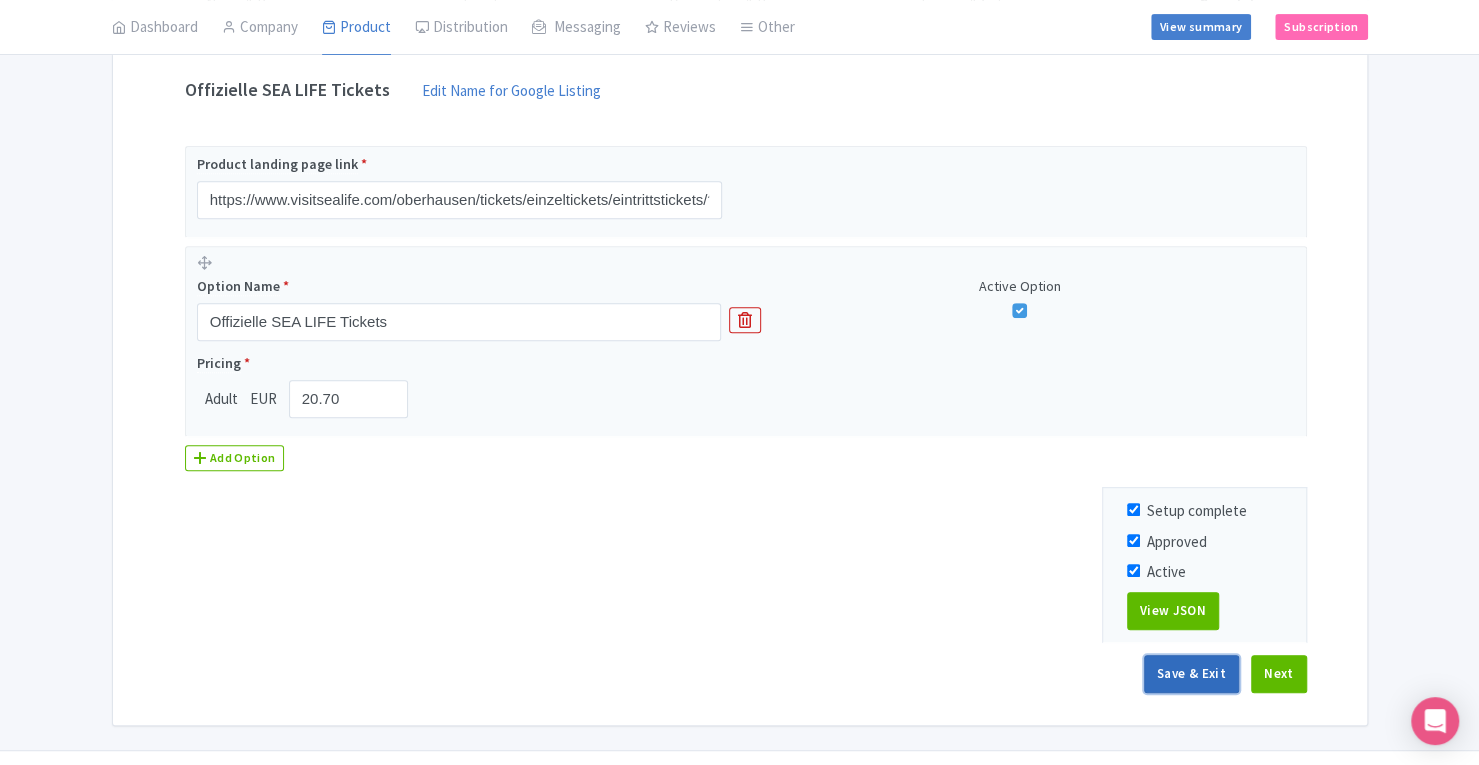 click on "Save & Exit" at bounding box center [1191, 674] 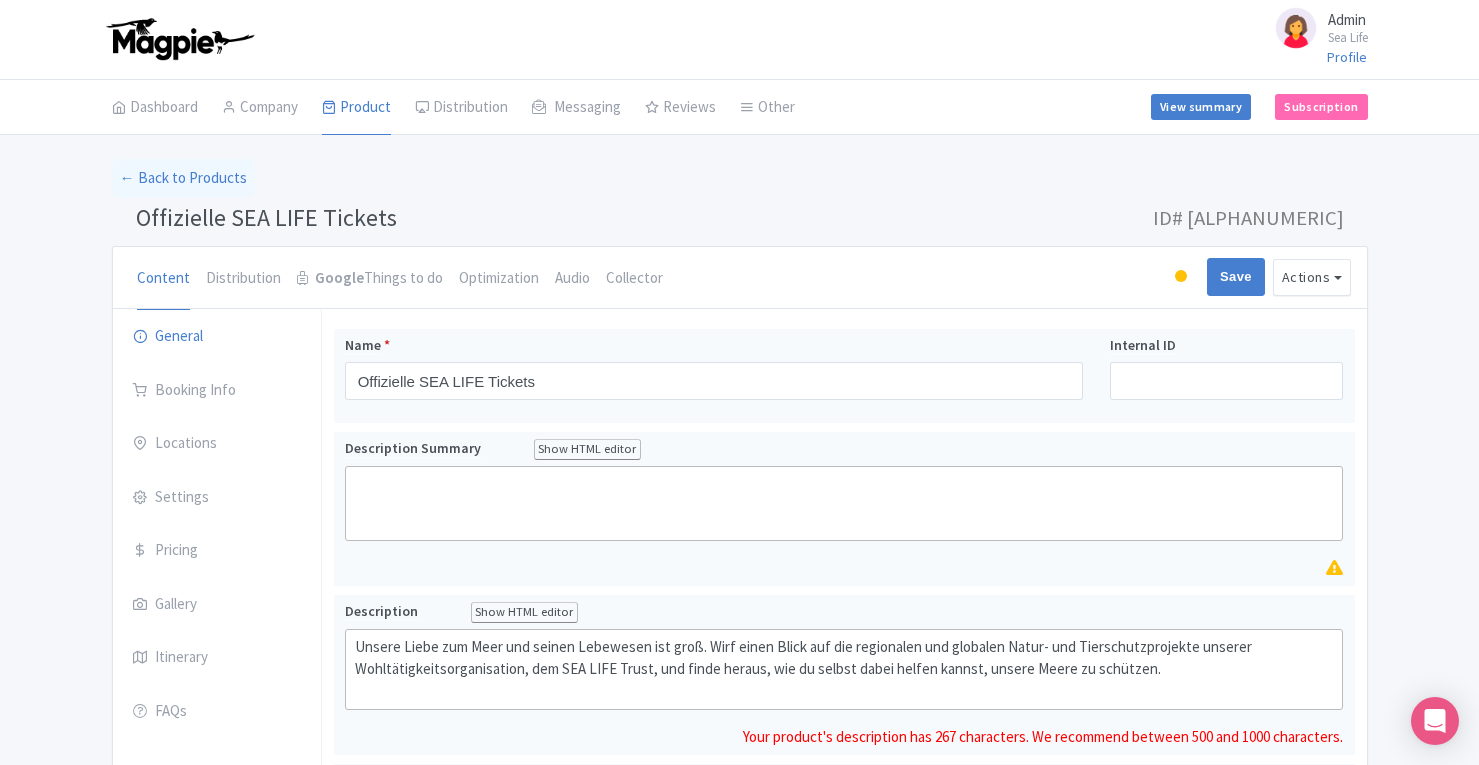 scroll, scrollTop: 0, scrollLeft: 0, axis: both 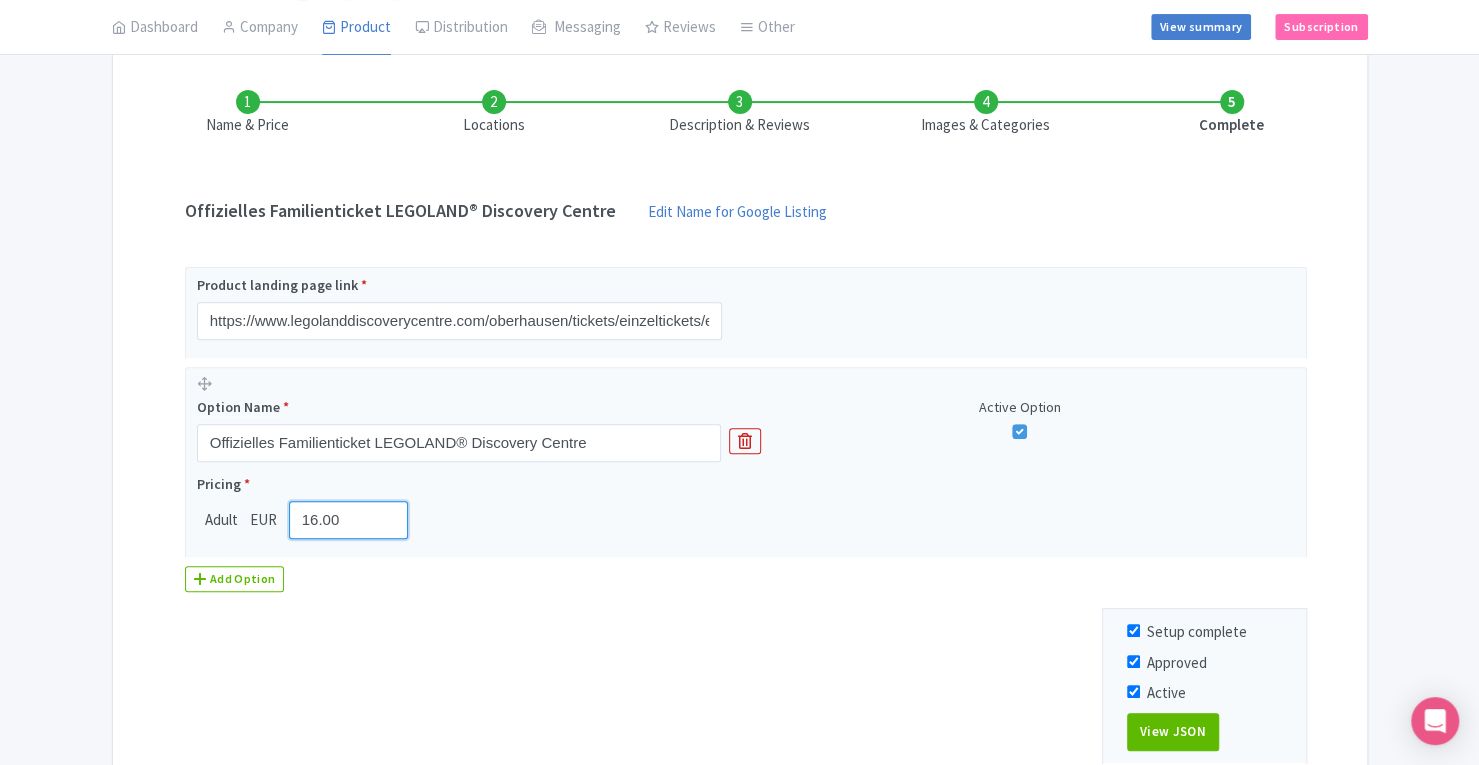 drag, startPoint x: 356, startPoint y: 510, endPoint x: 118, endPoint y: 541, distance: 240.01042 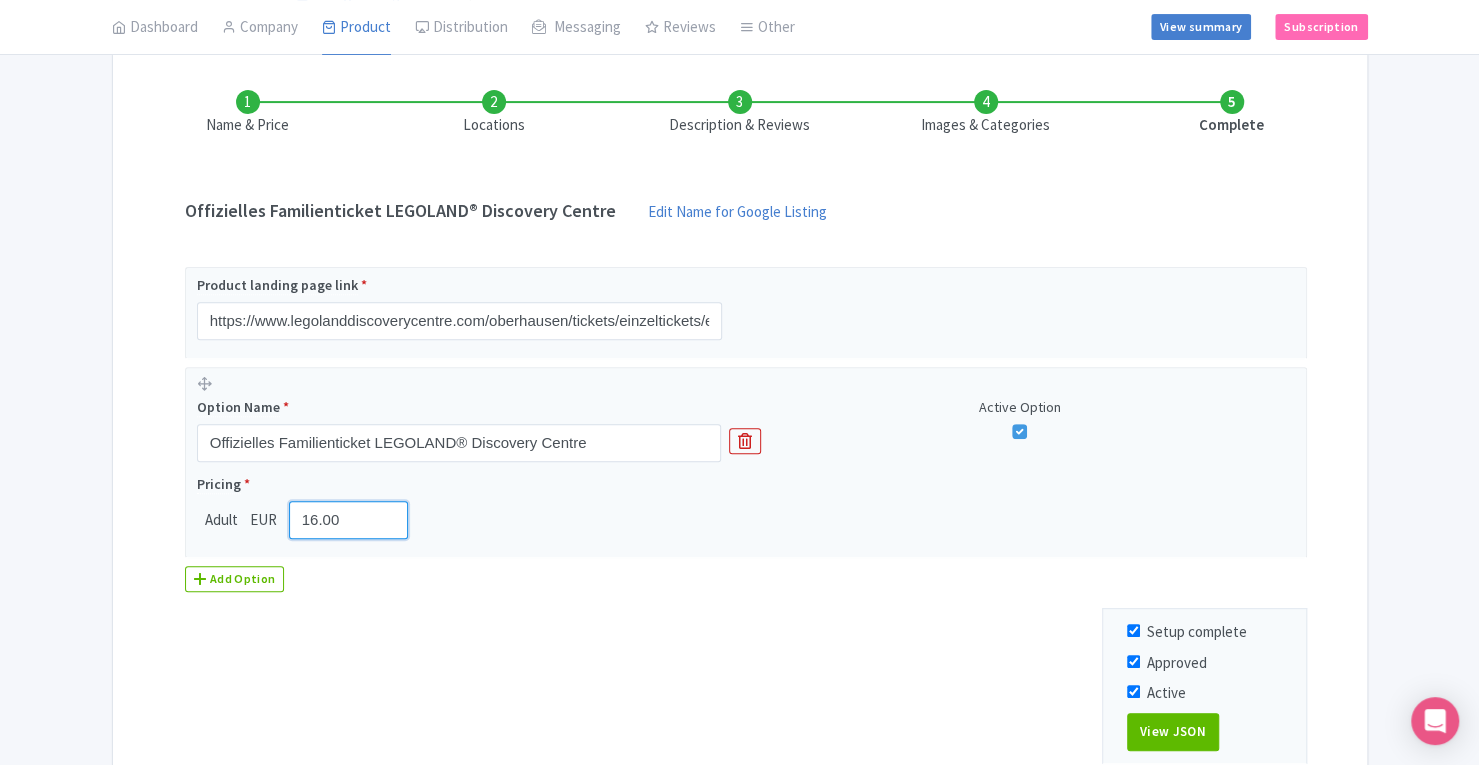 click on "Name & Price
Locations
Description & Reviews
Images & Categories
Complete
Offizielles Familienticket LEGOLAND® Discovery Centre
Edit Name for Google Listing
Edit Name for Google Listing
Regular Product Name:
Offizielles Familienticket LEGOLAND® Discovery Centre
Save
Product landing page link
*
https://www.legolanddiscoverycentre.com/oberhausen/tickets/einzeltickets/eintrittstickets/?utm_source=Google&utm_medium=TTD&utm_campaign=standardtickets
Option Name
*
Offizielles Familienticket LEGOLAND® Discovery Centre
Active Option
Pricing
*
Adult
EUR
16.00
Add Option
Setup complete
Approved
Active
View JSON
Save & Exit
Next" at bounding box center (740, 442) 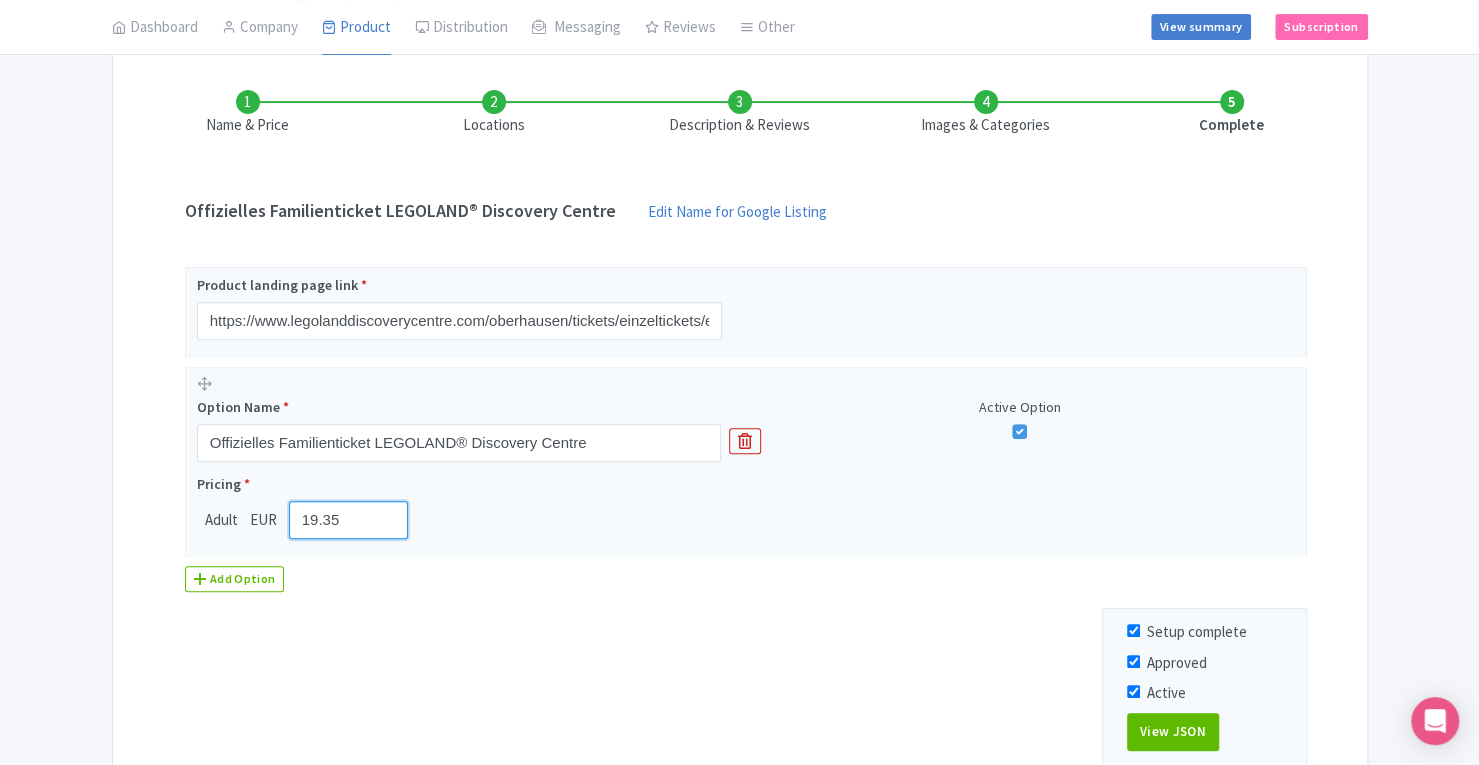 scroll, scrollTop: 444, scrollLeft: 0, axis: vertical 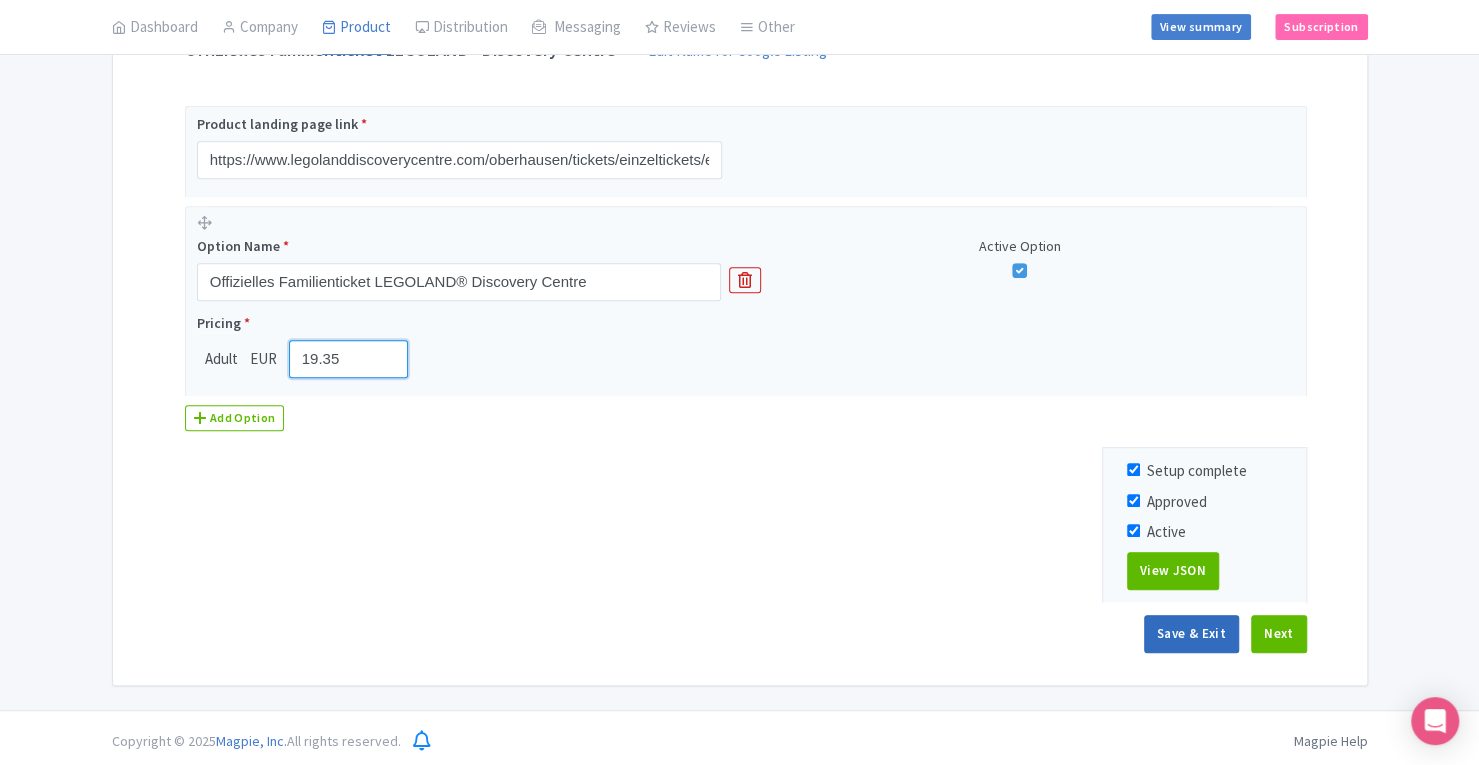 type on "19.35" 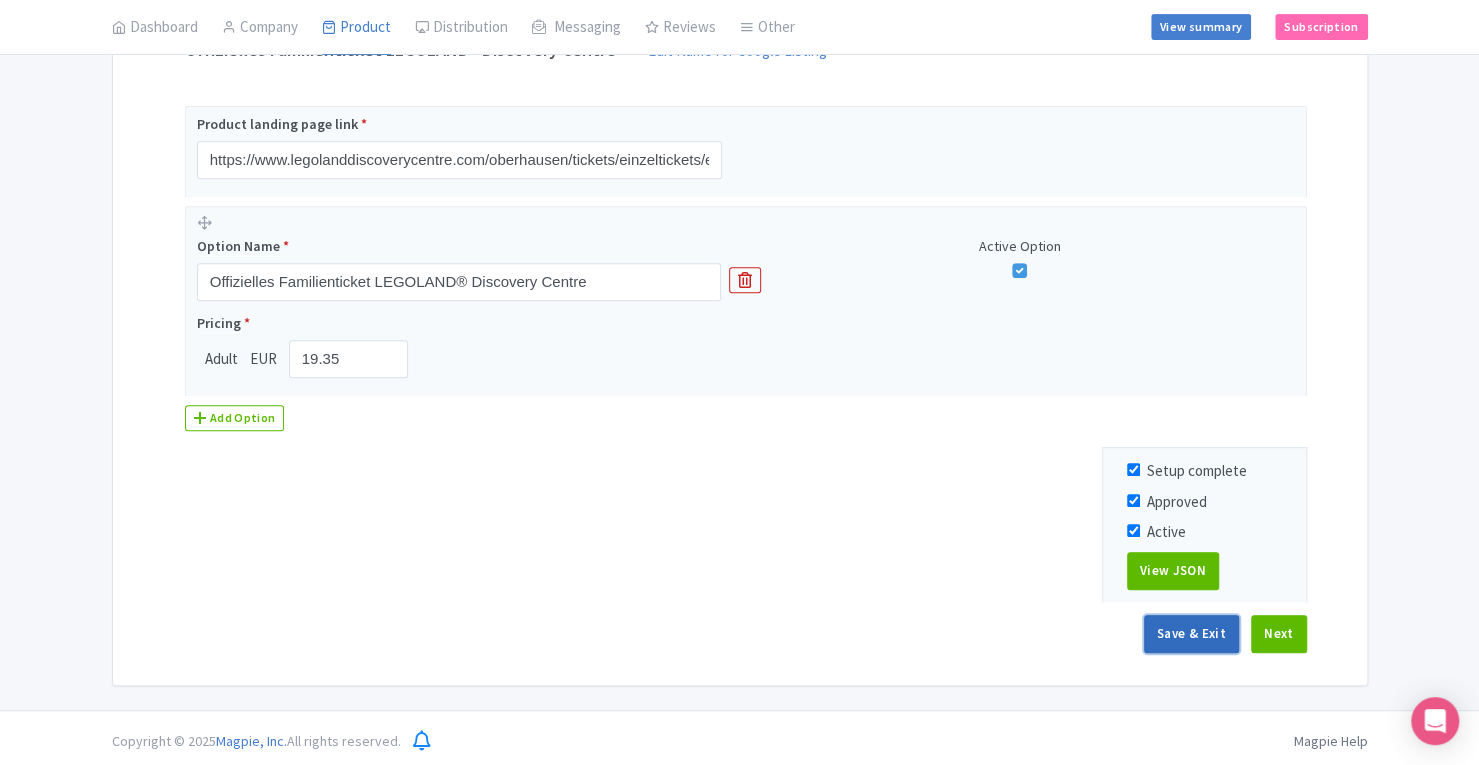 click on "Save & Exit" at bounding box center [1191, 634] 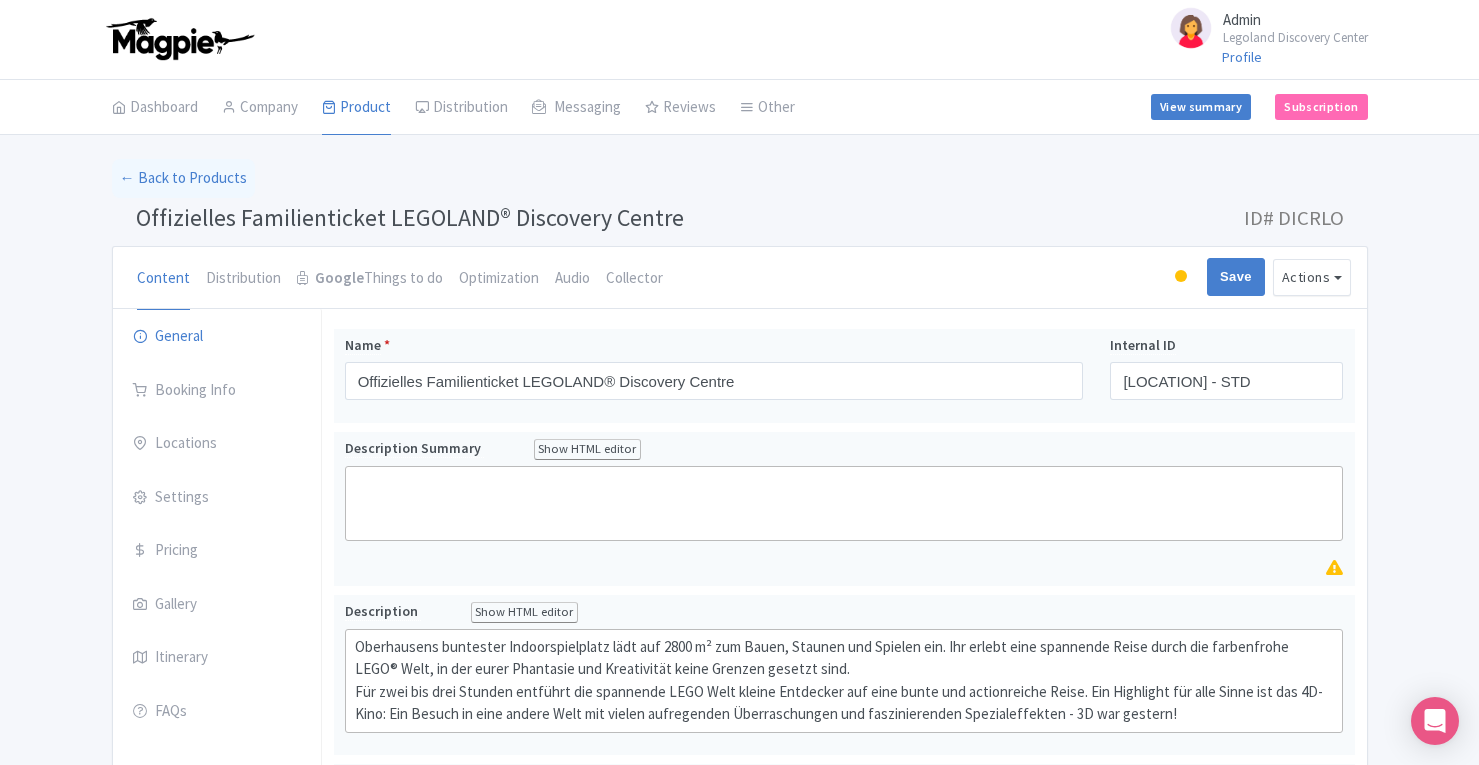 scroll, scrollTop: 0, scrollLeft: 0, axis: both 